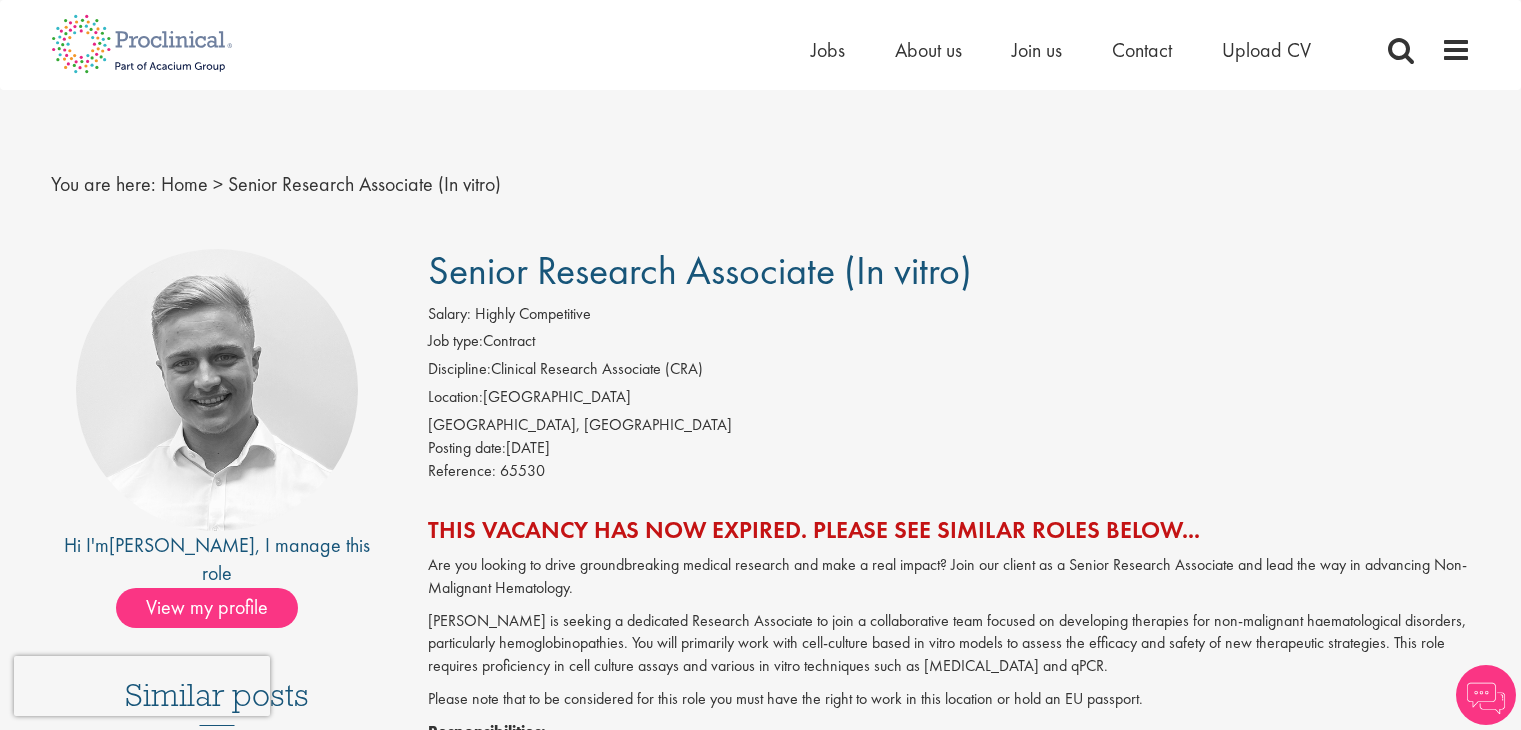 scroll, scrollTop: 0, scrollLeft: 0, axis: both 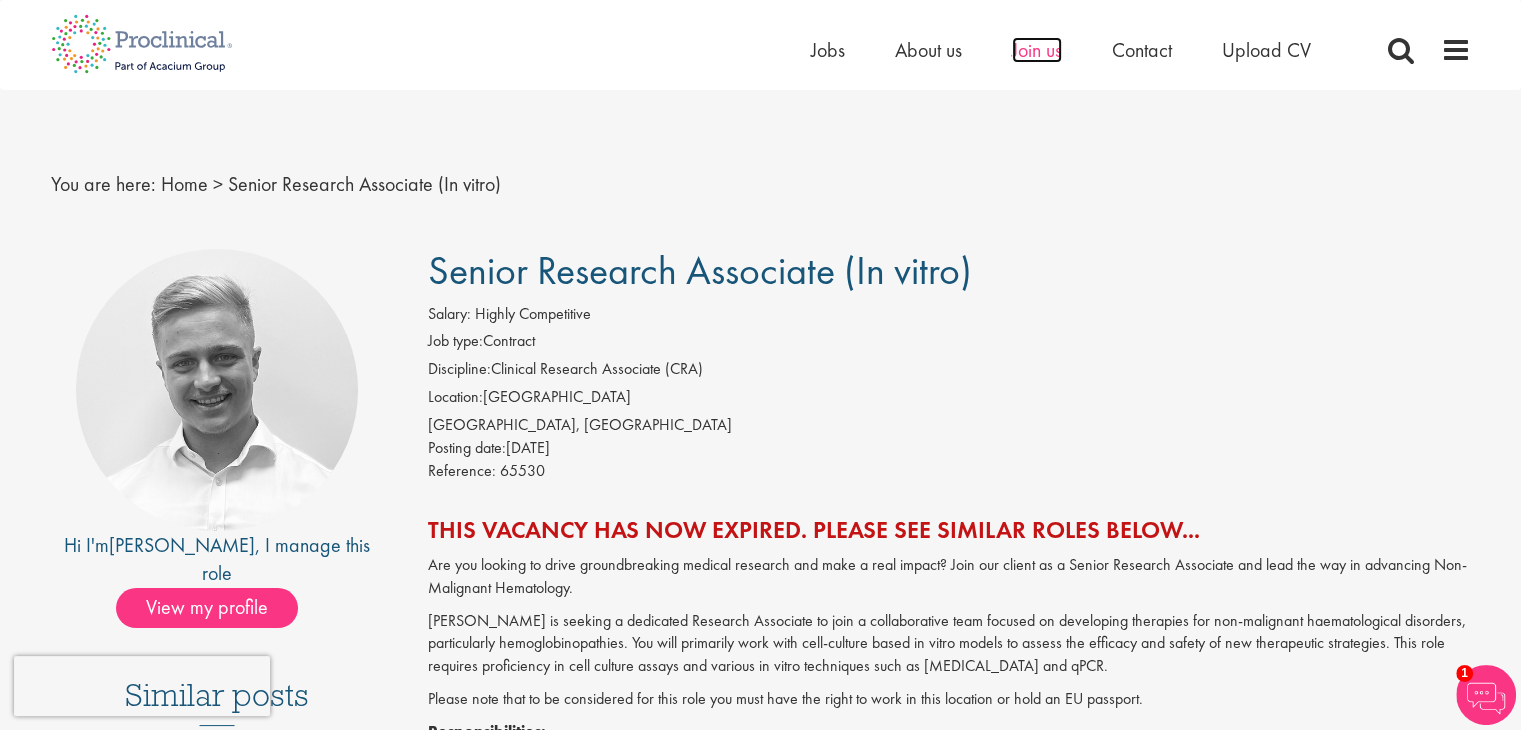 click on "Join us" at bounding box center [1037, 50] 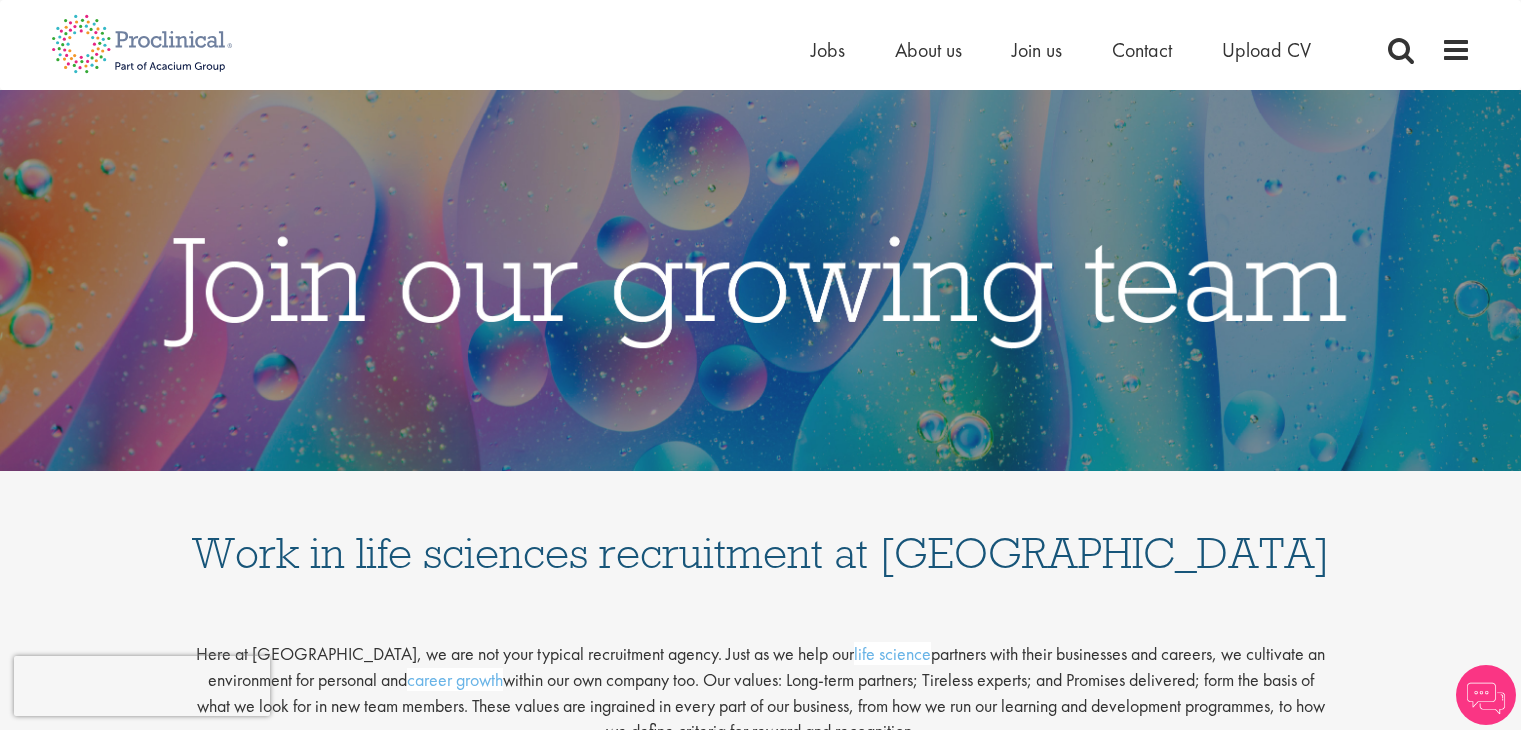scroll, scrollTop: 0, scrollLeft: 0, axis: both 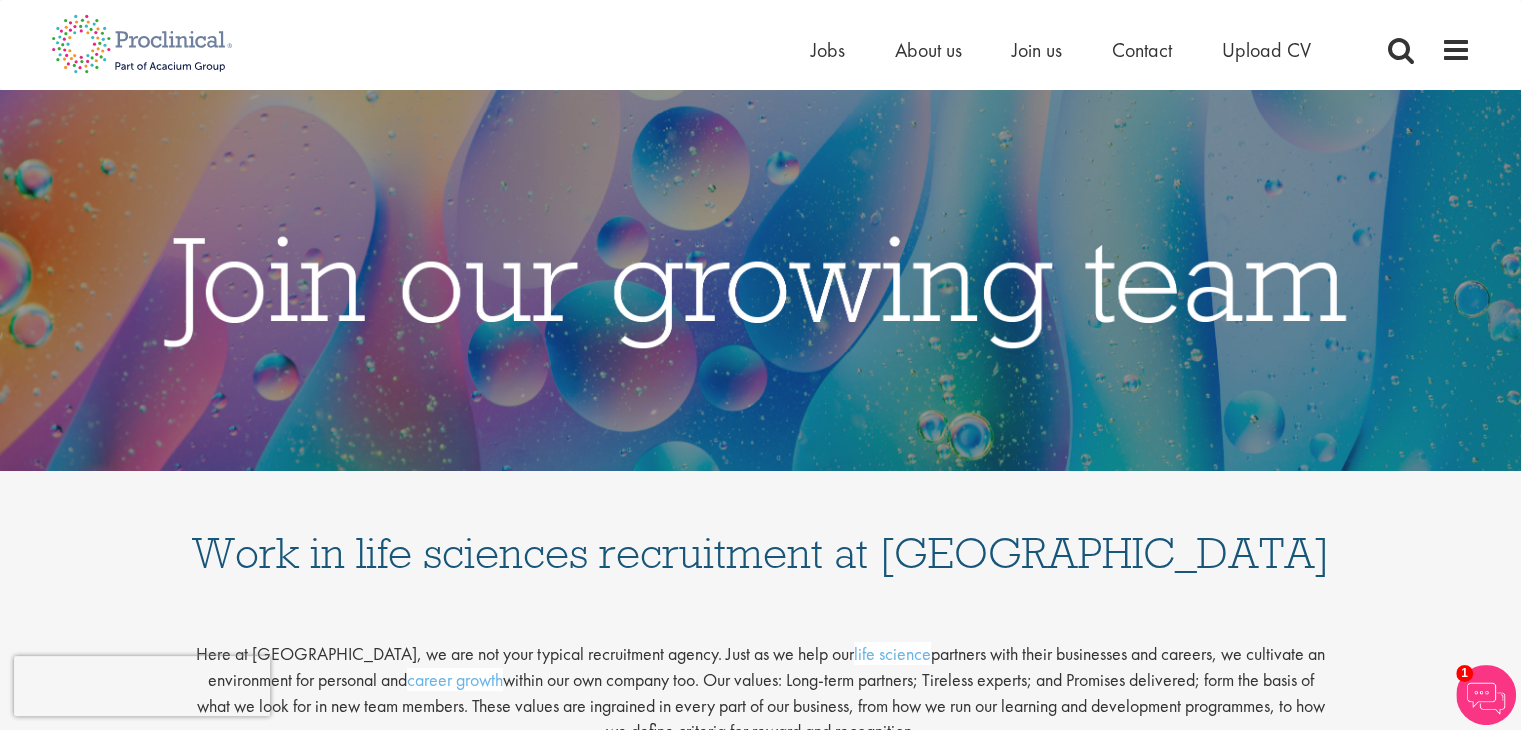 drag, startPoint x: 1528, startPoint y: 159, endPoint x: 1533, endPoint y: 213, distance: 54.230988 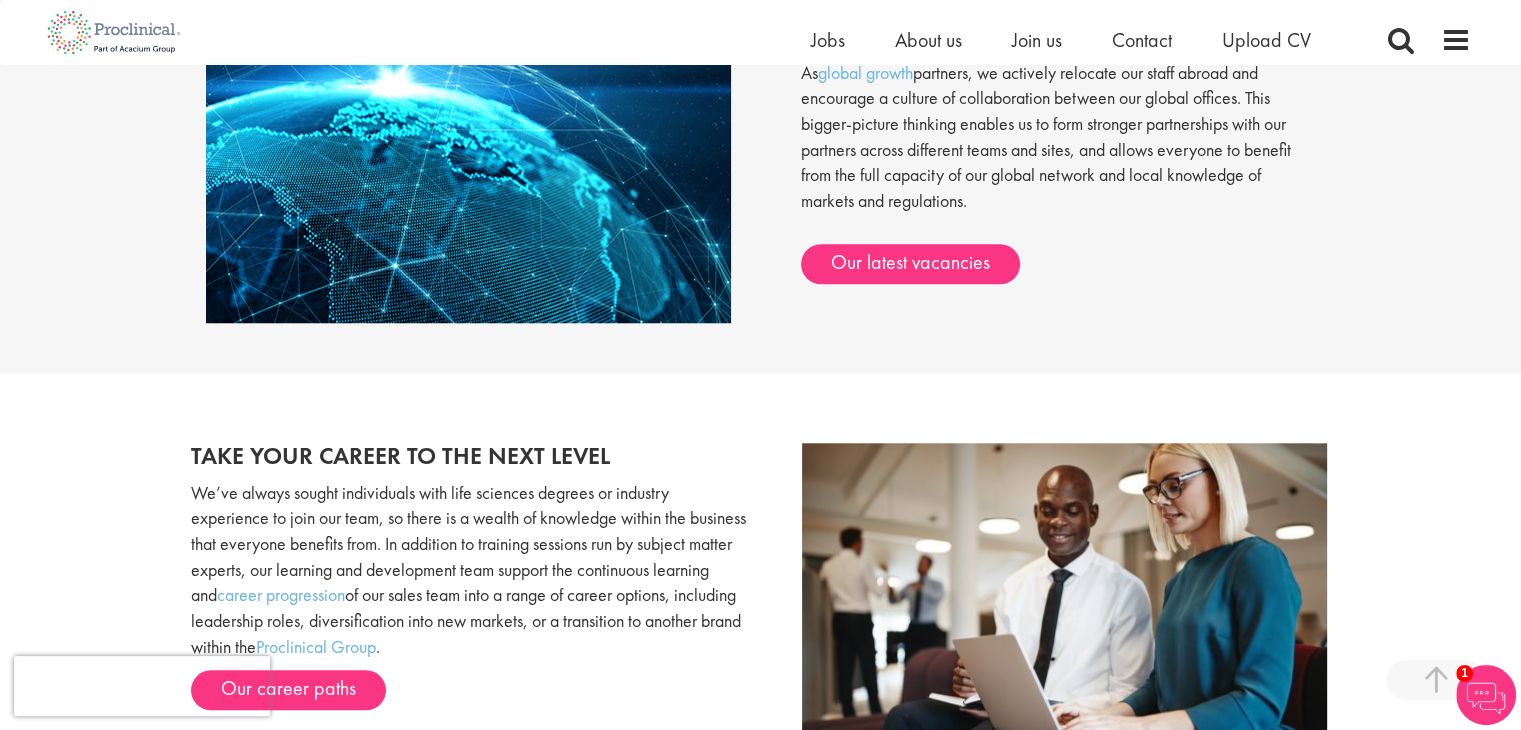 scroll, scrollTop: 1411, scrollLeft: 0, axis: vertical 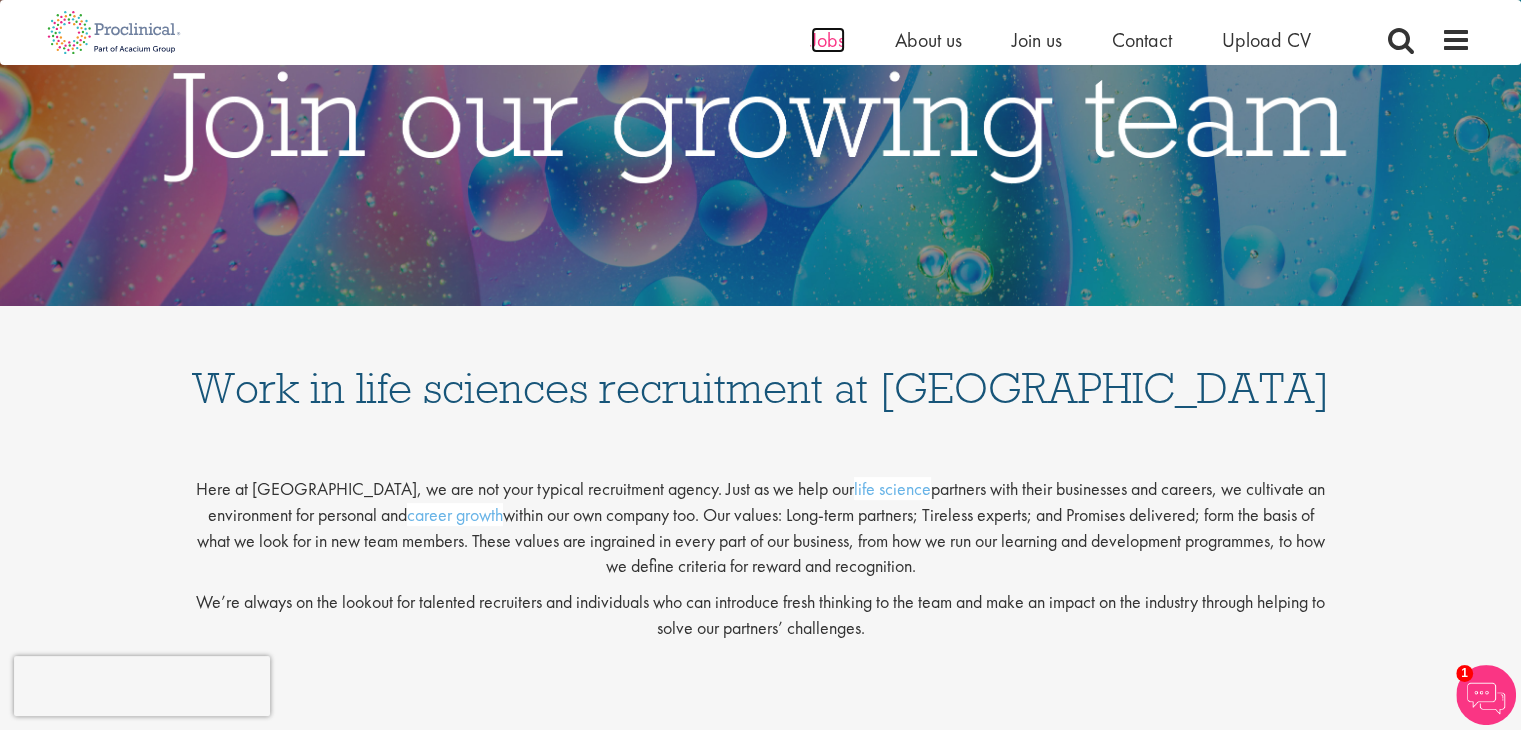click on "Jobs" at bounding box center (828, 40) 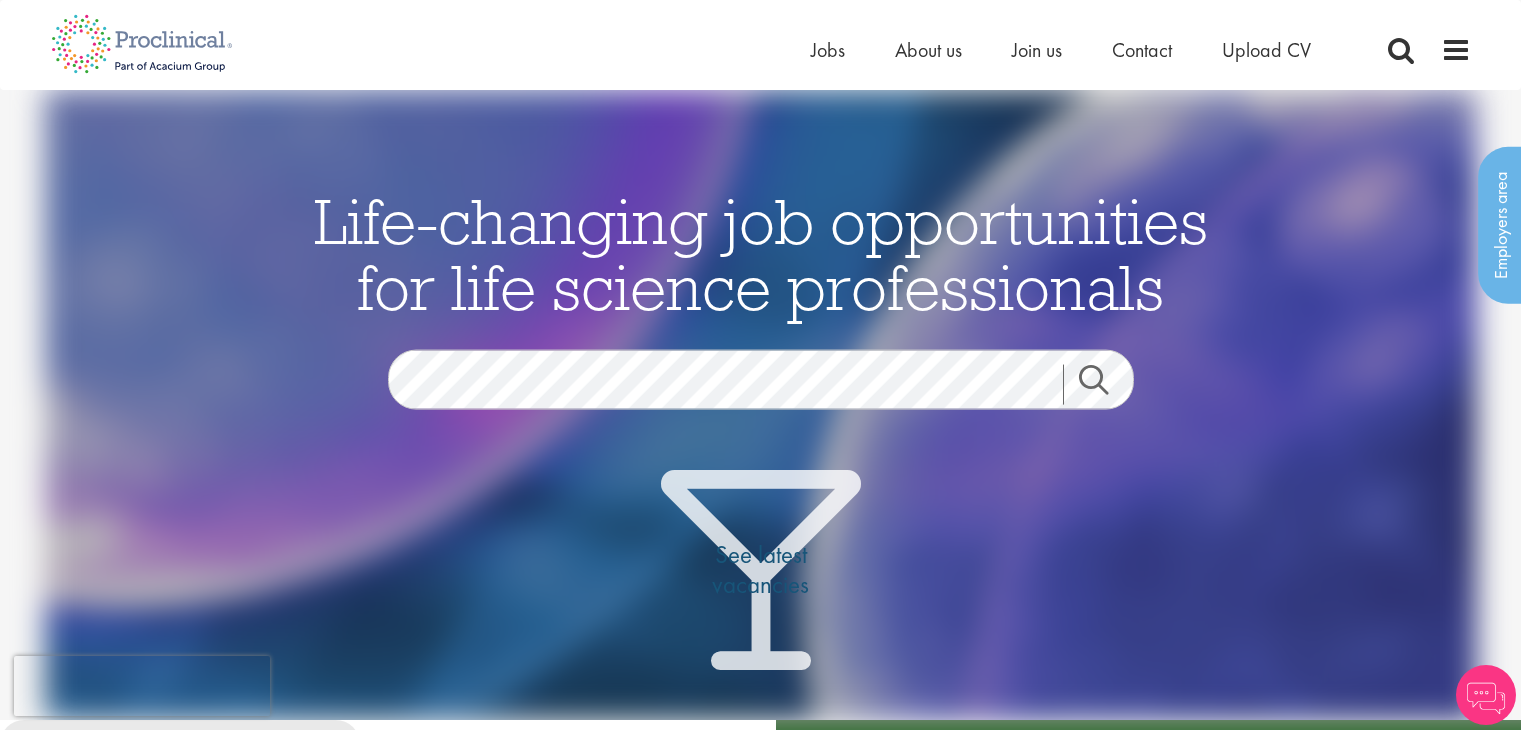 scroll, scrollTop: 0, scrollLeft: 0, axis: both 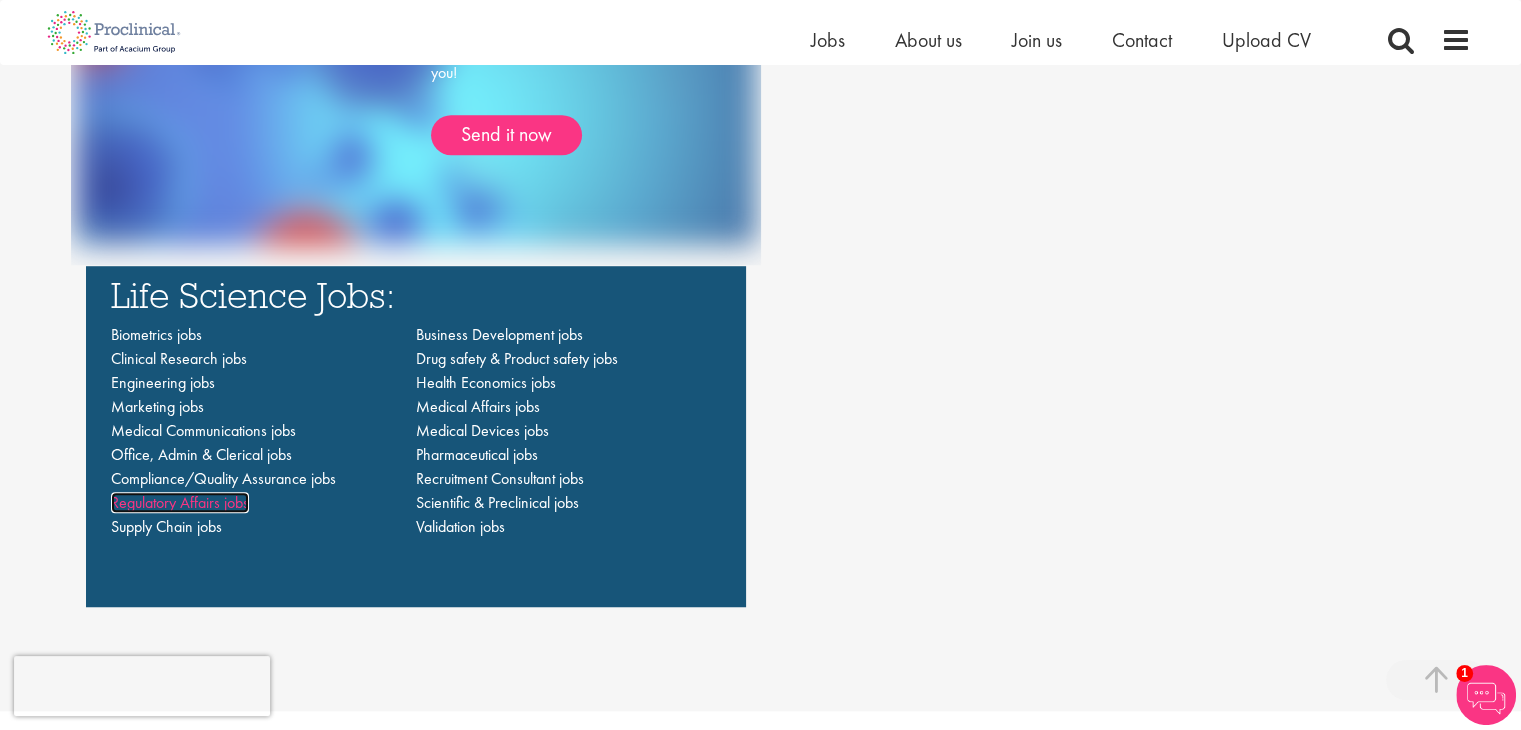 click on "Regulatory Affairs jobs" at bounding box center [180, 502] 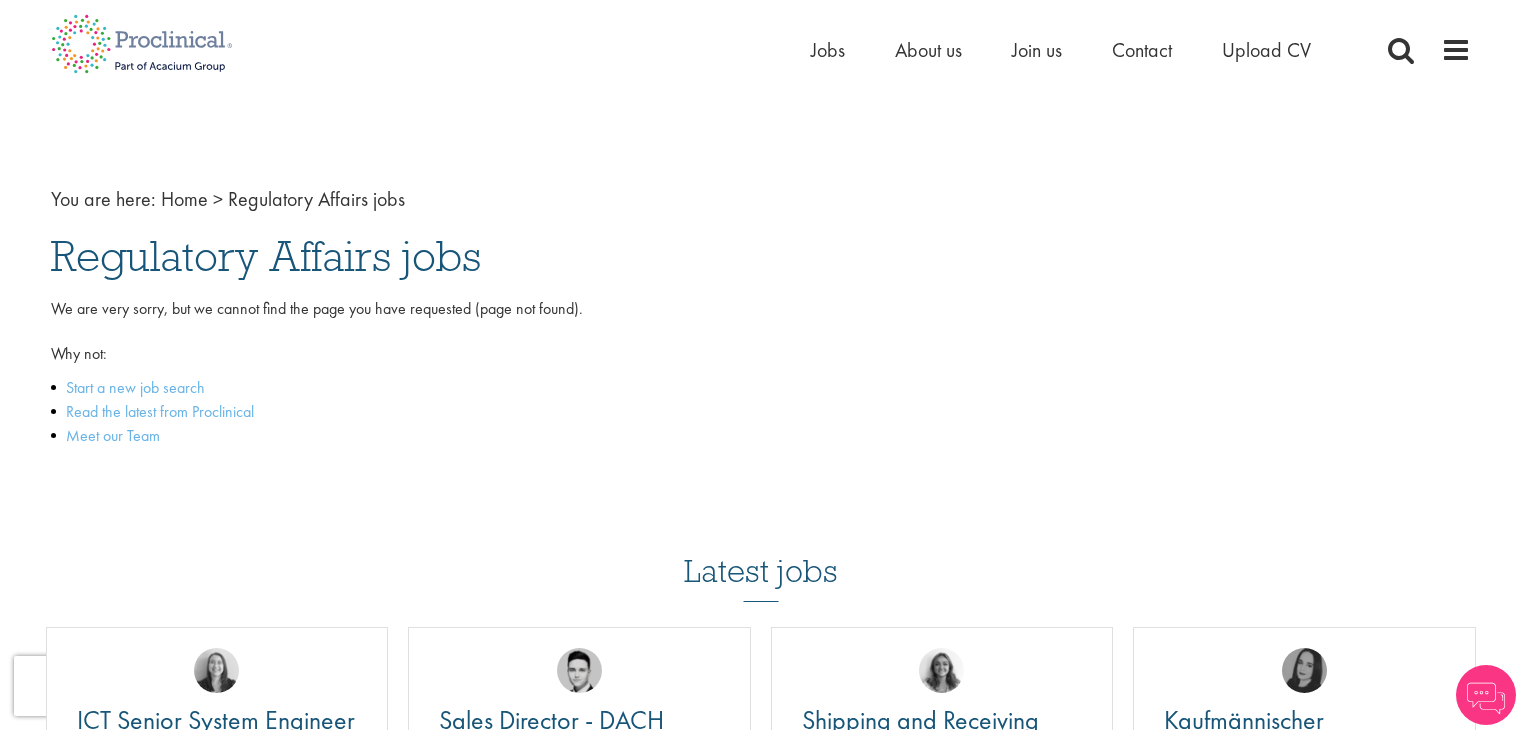 scroll, scrollTop: 0, scrollLeft: 0, axis: both 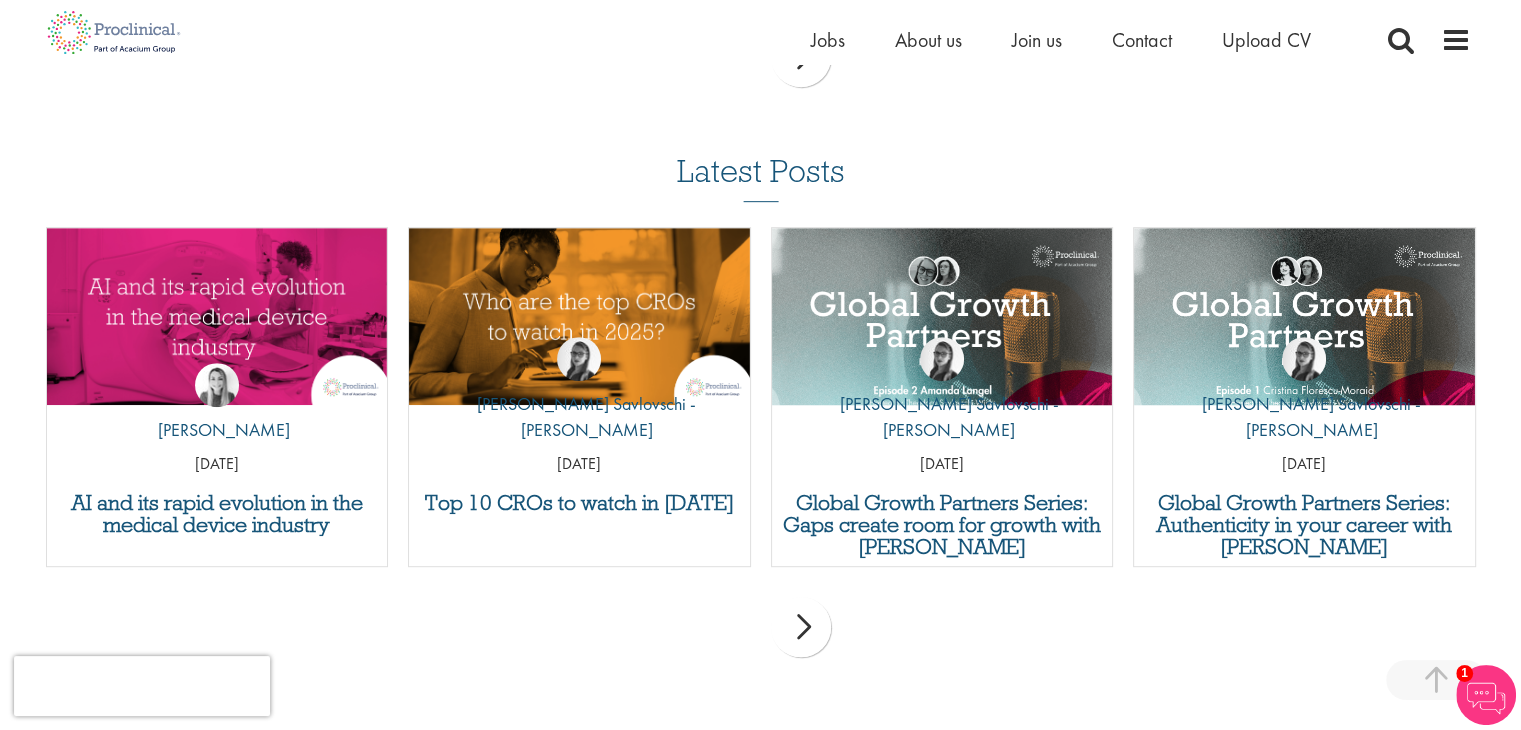 click on "next" at bounding box center (801, 627) 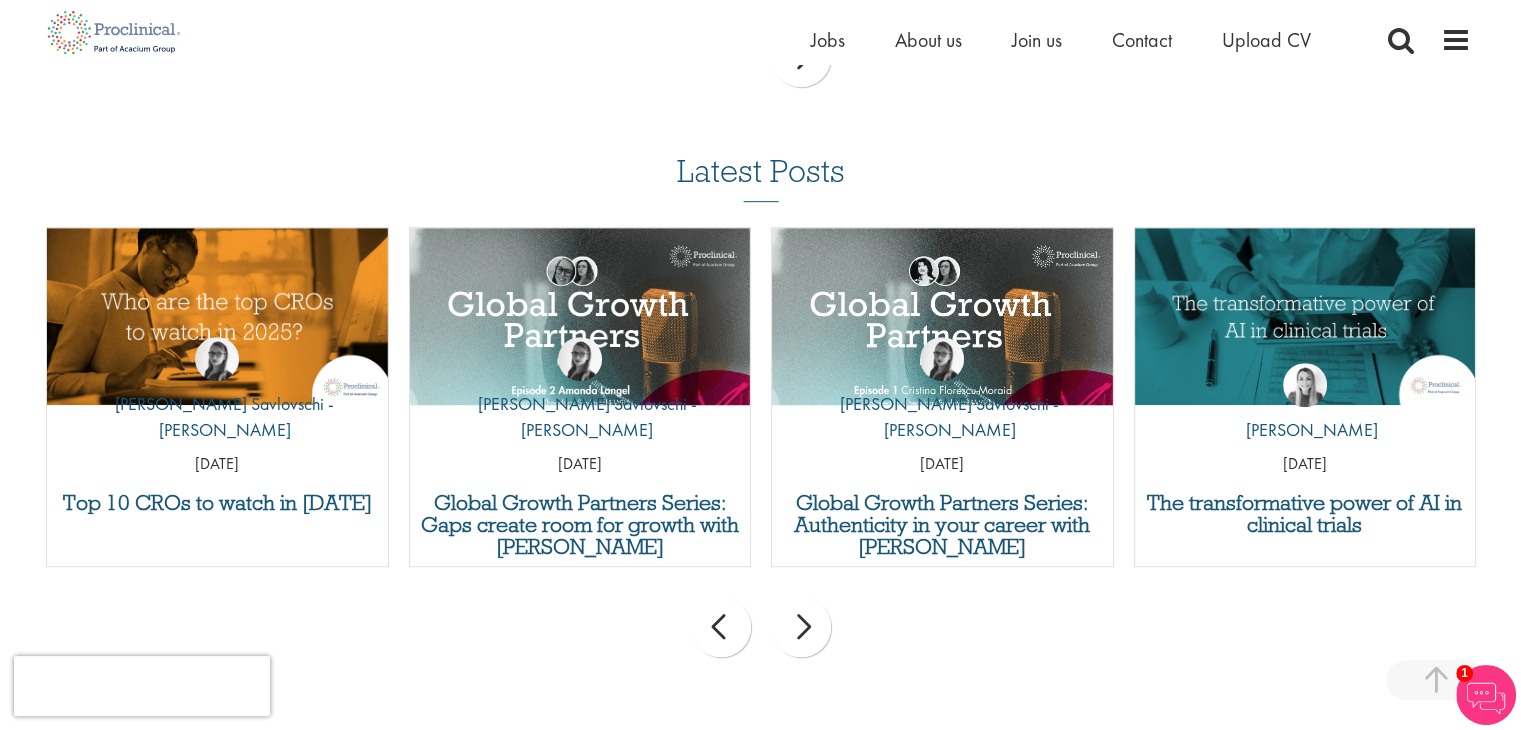 click on "next" at bounding box center (801, 627) 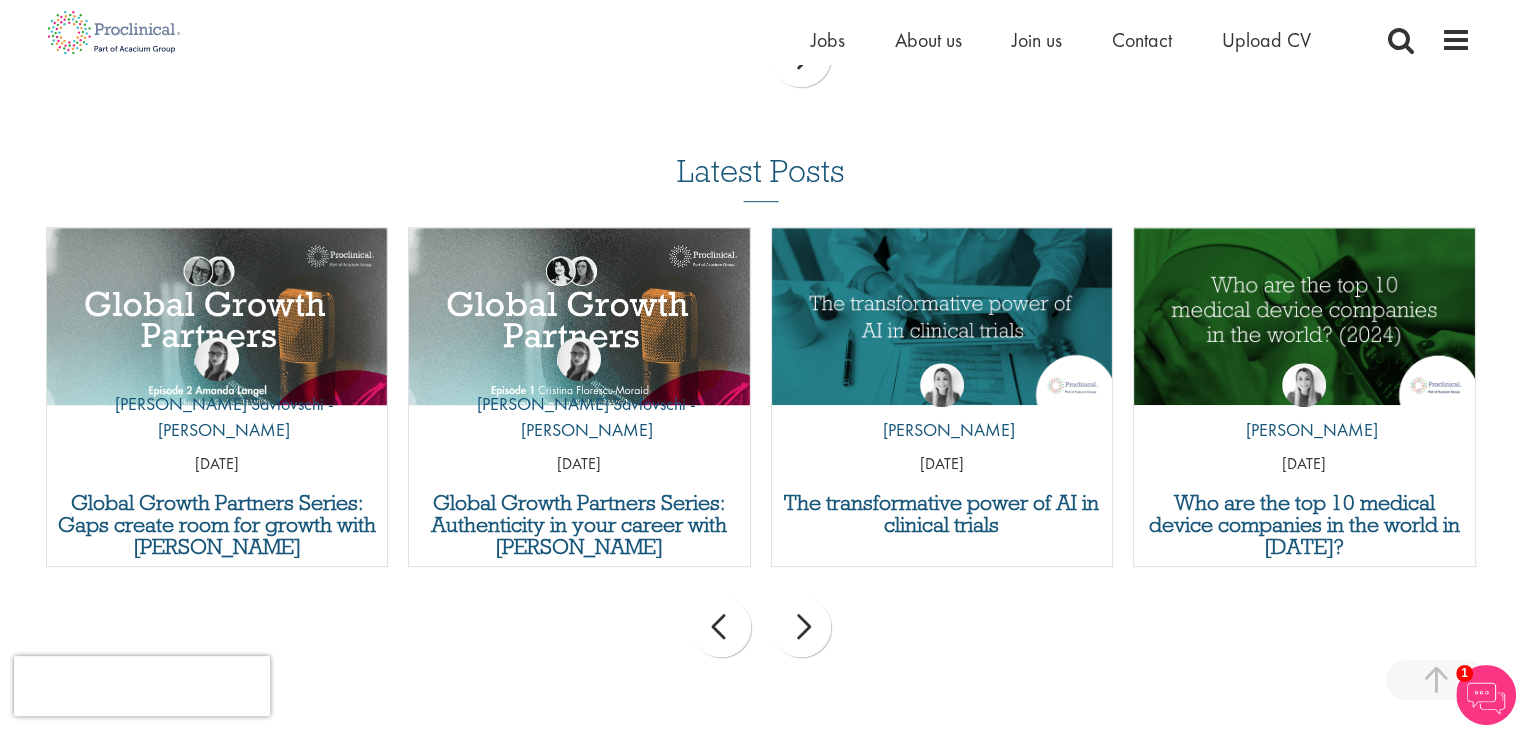 click on "next" at bounding box center (801, 627) 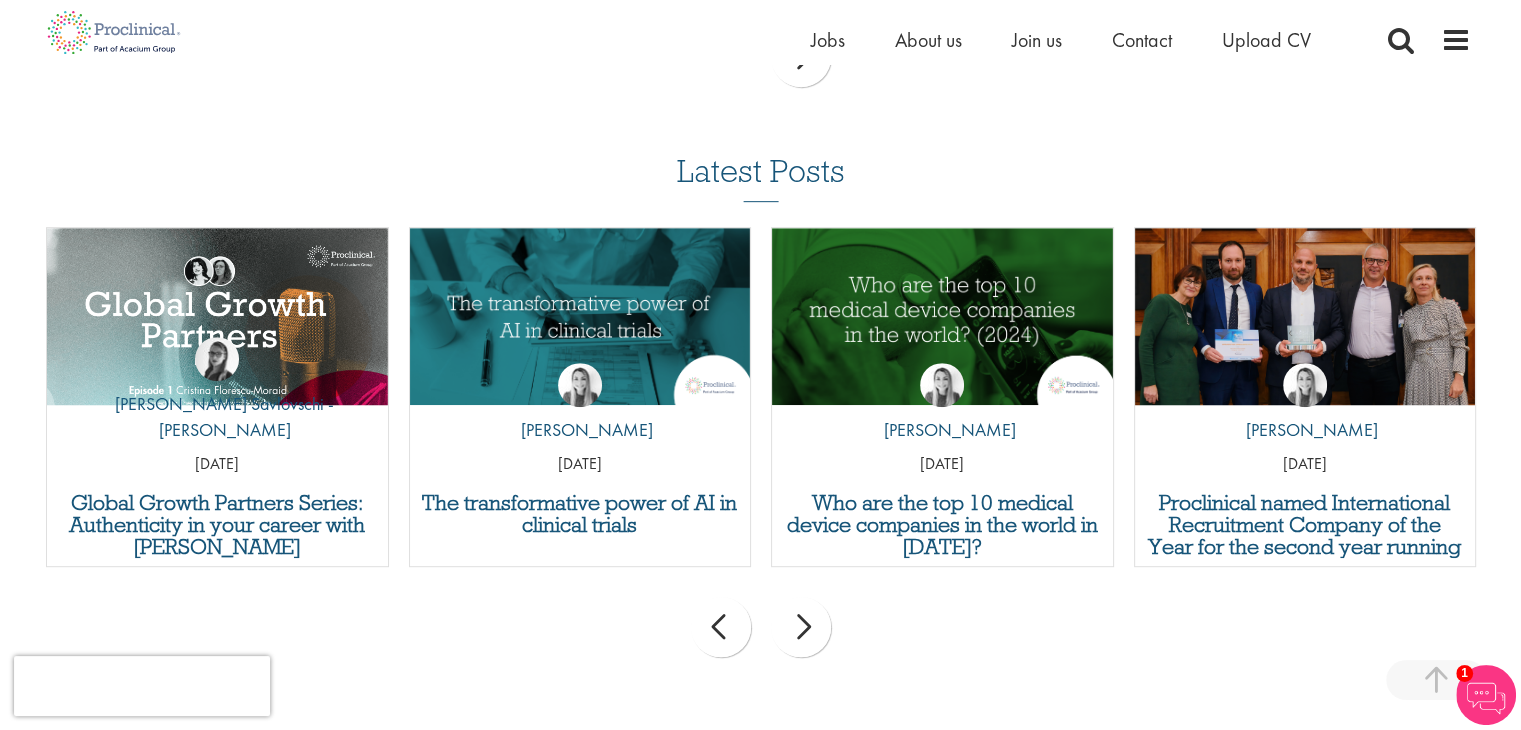 click on "next" at bounding box center (801, 627) 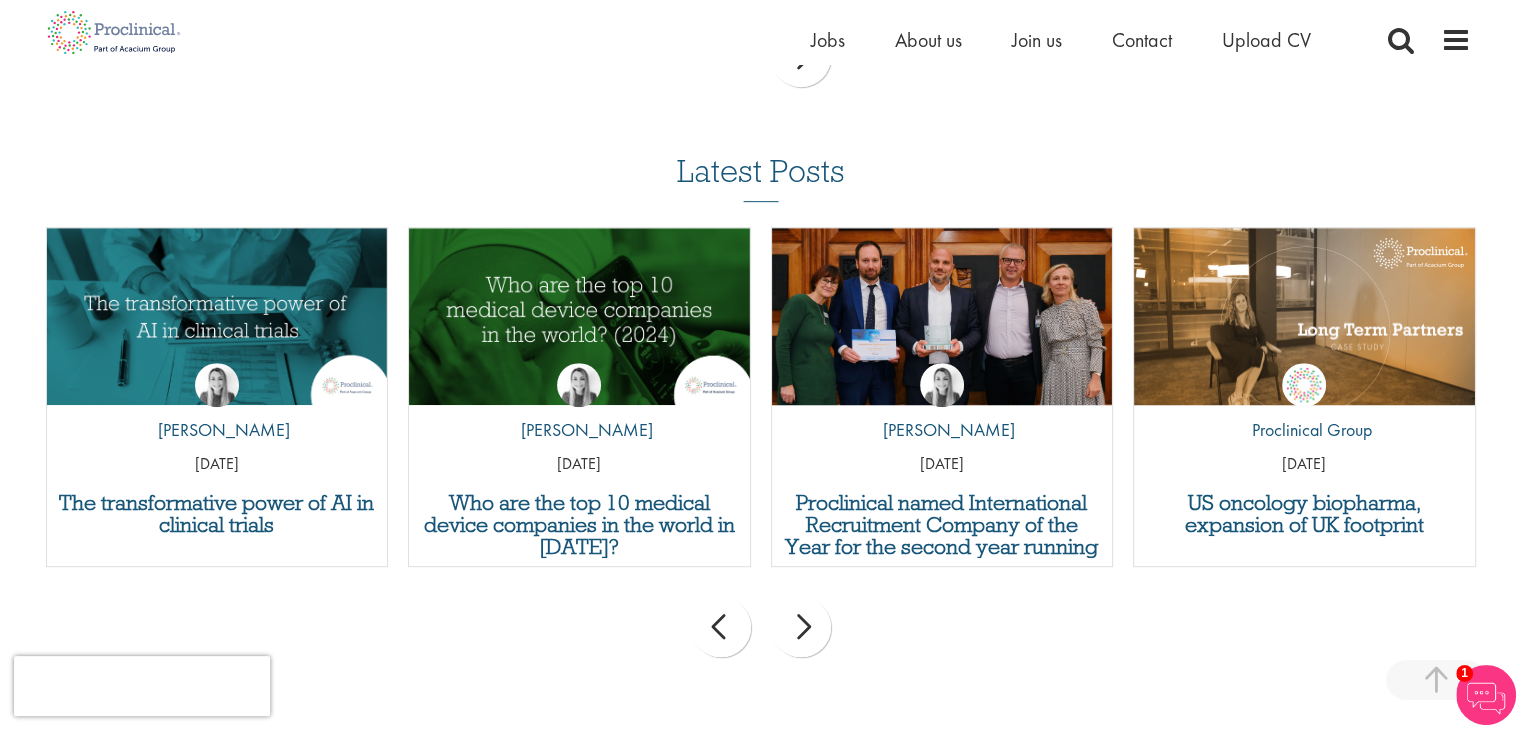 click on "next" at bounding box center [801, 627] 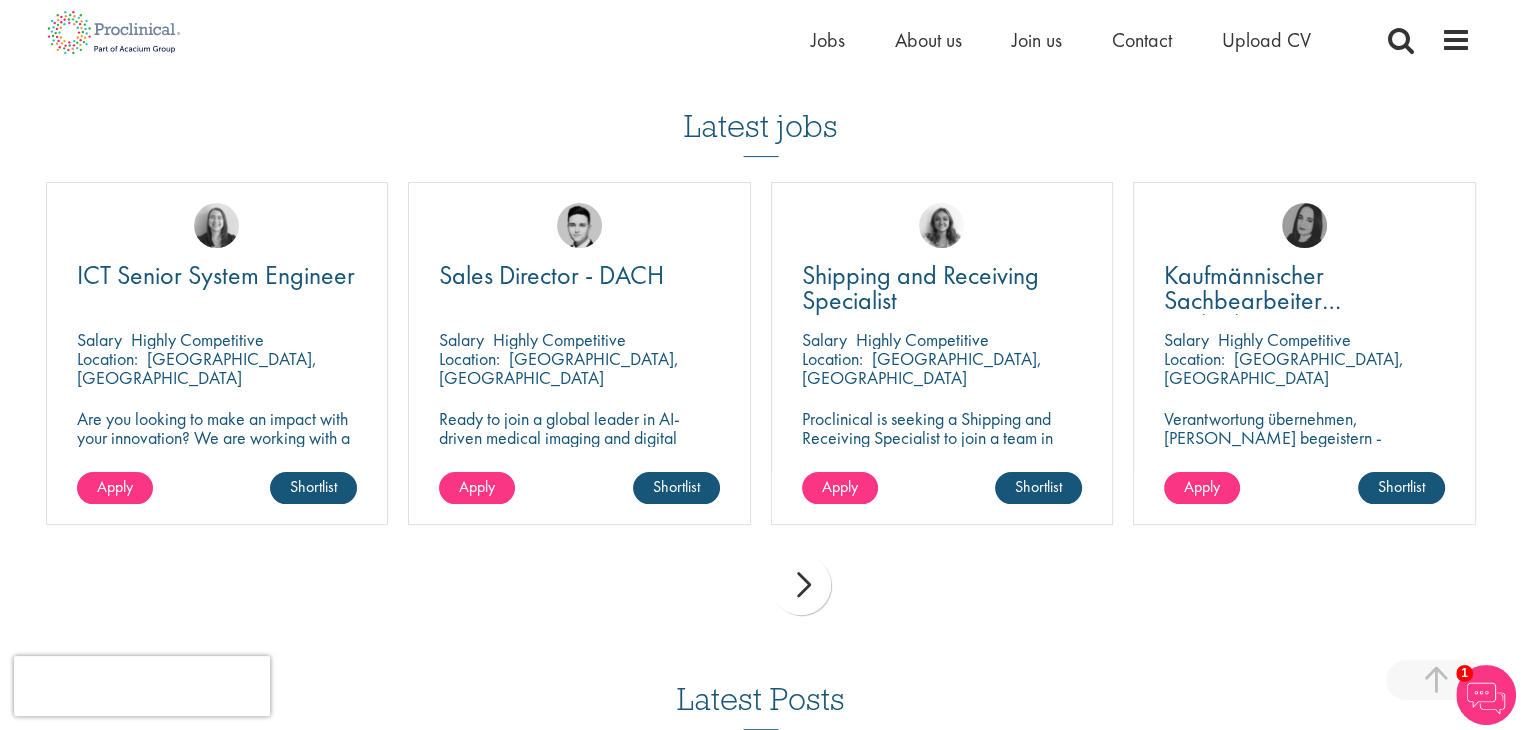 scroll, scrollTop: 440, scrollLeft: 0, axis: vertical 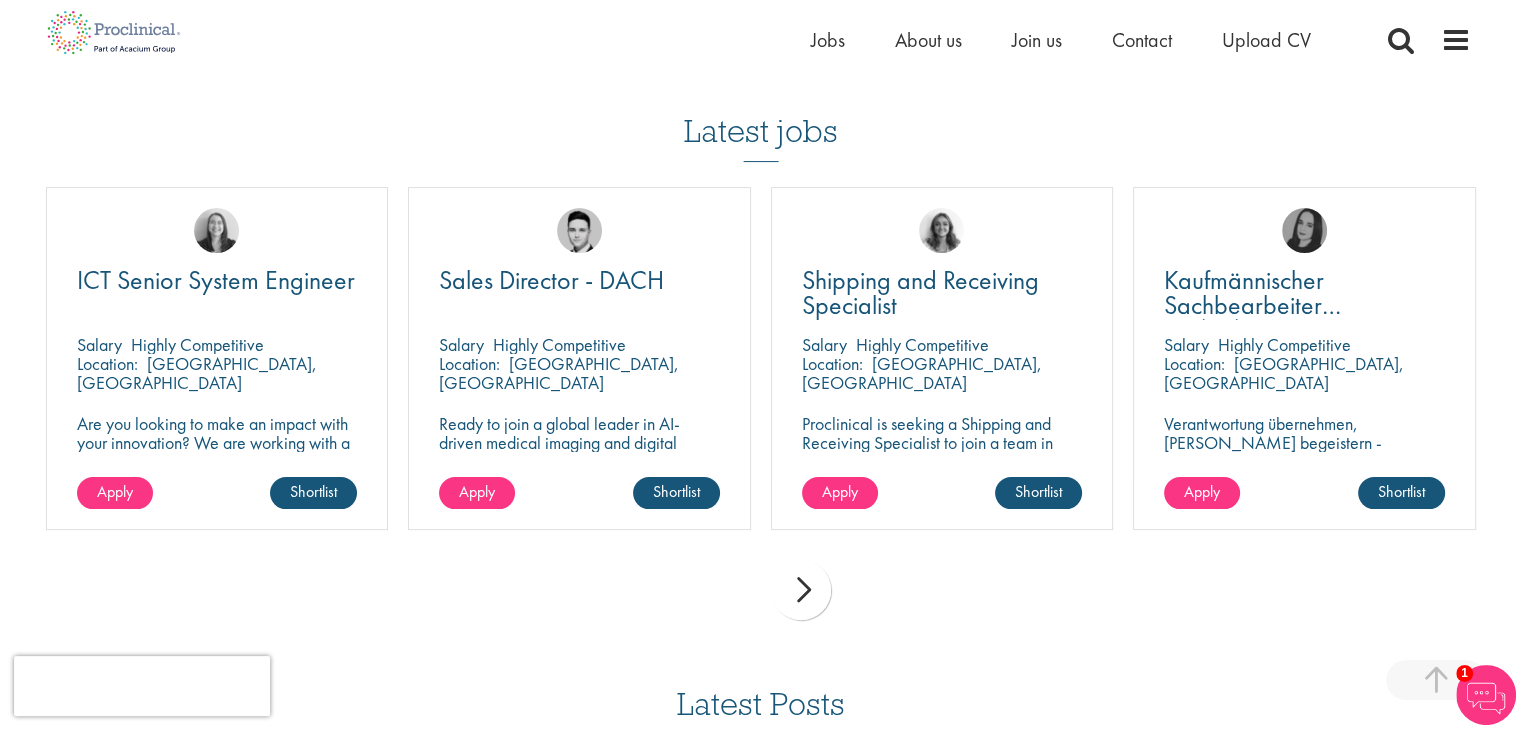 click on "next" at bounding box center (801, 590) 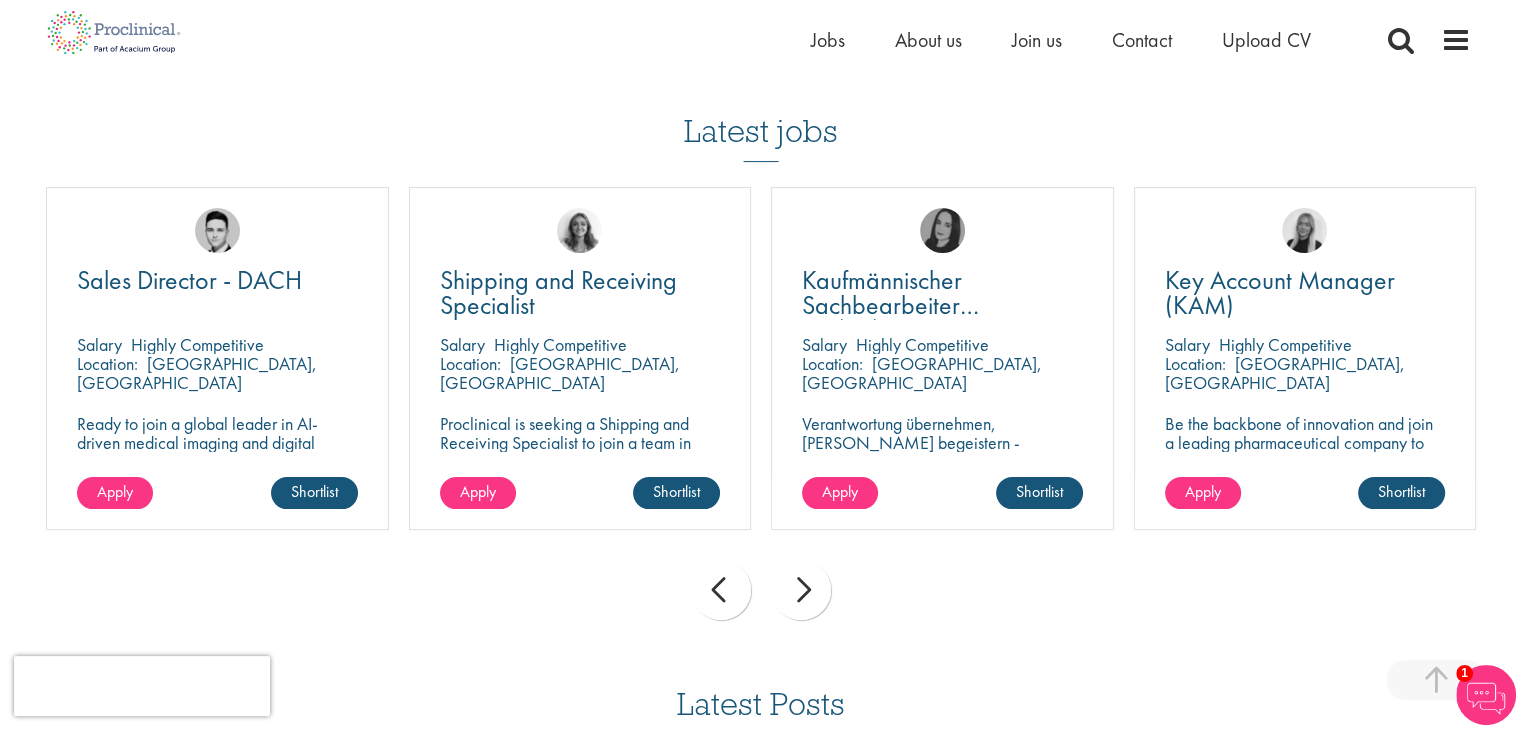 click on "next" at bounding box center [801, 590] 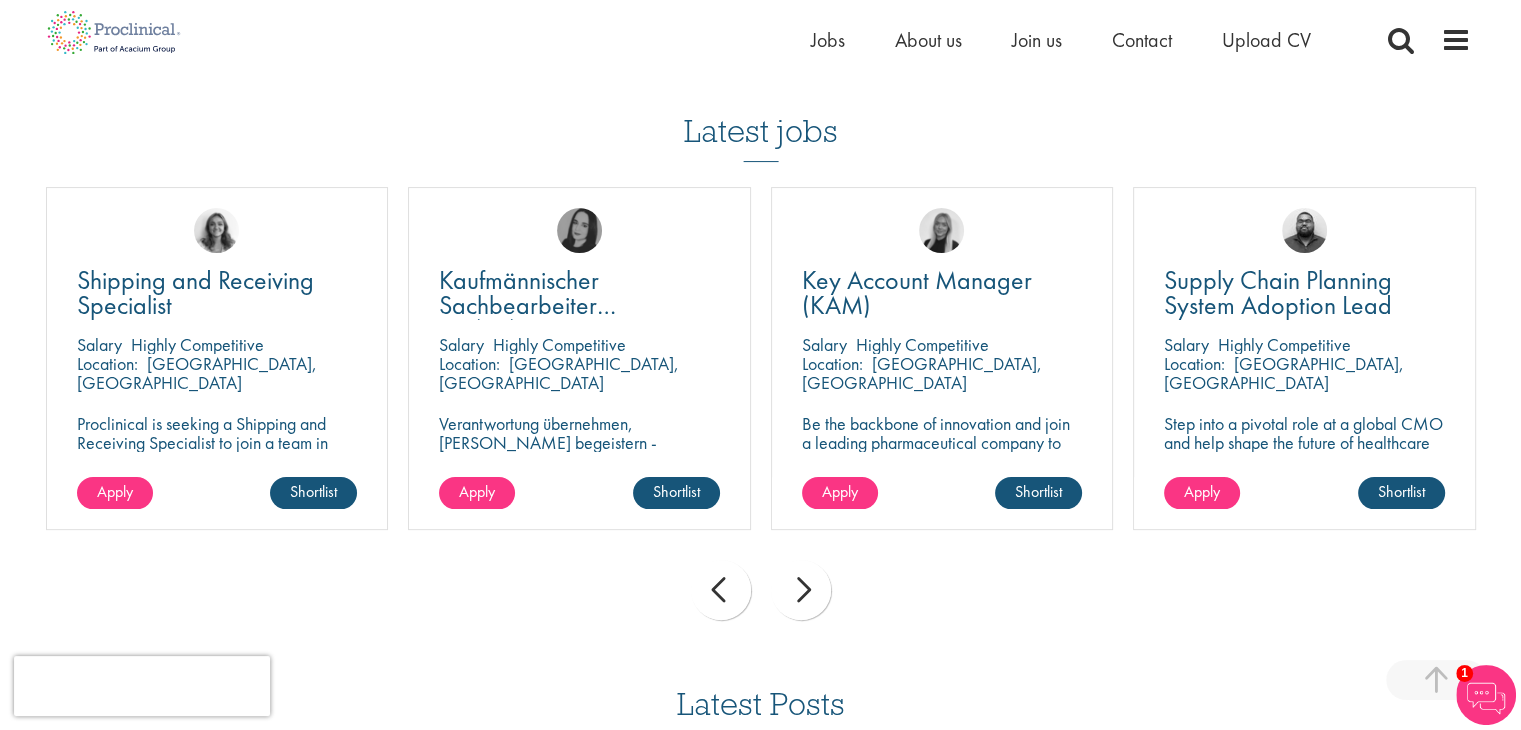 click on "next" at bounding box center [801, 590] 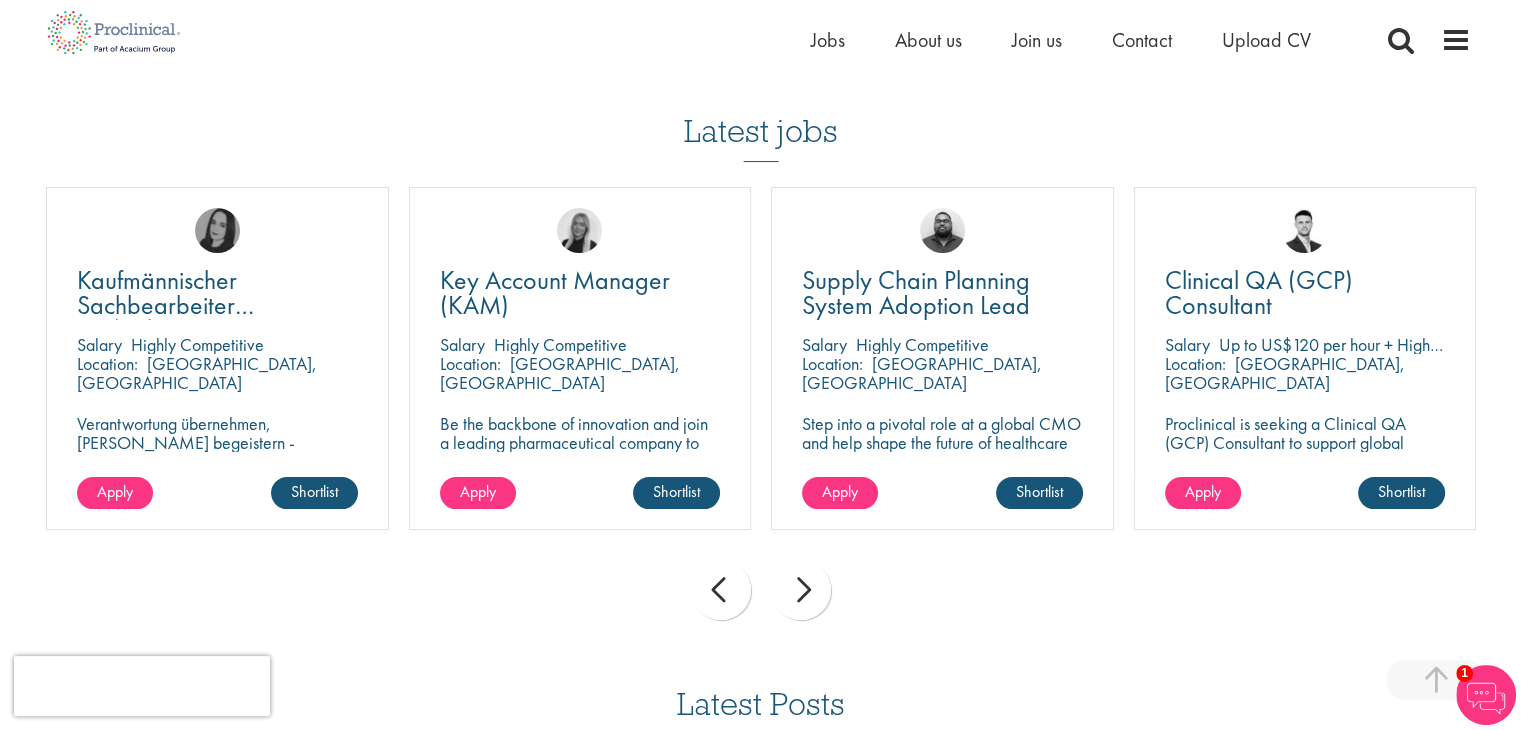click on "next" at bounding box center [801, 590] 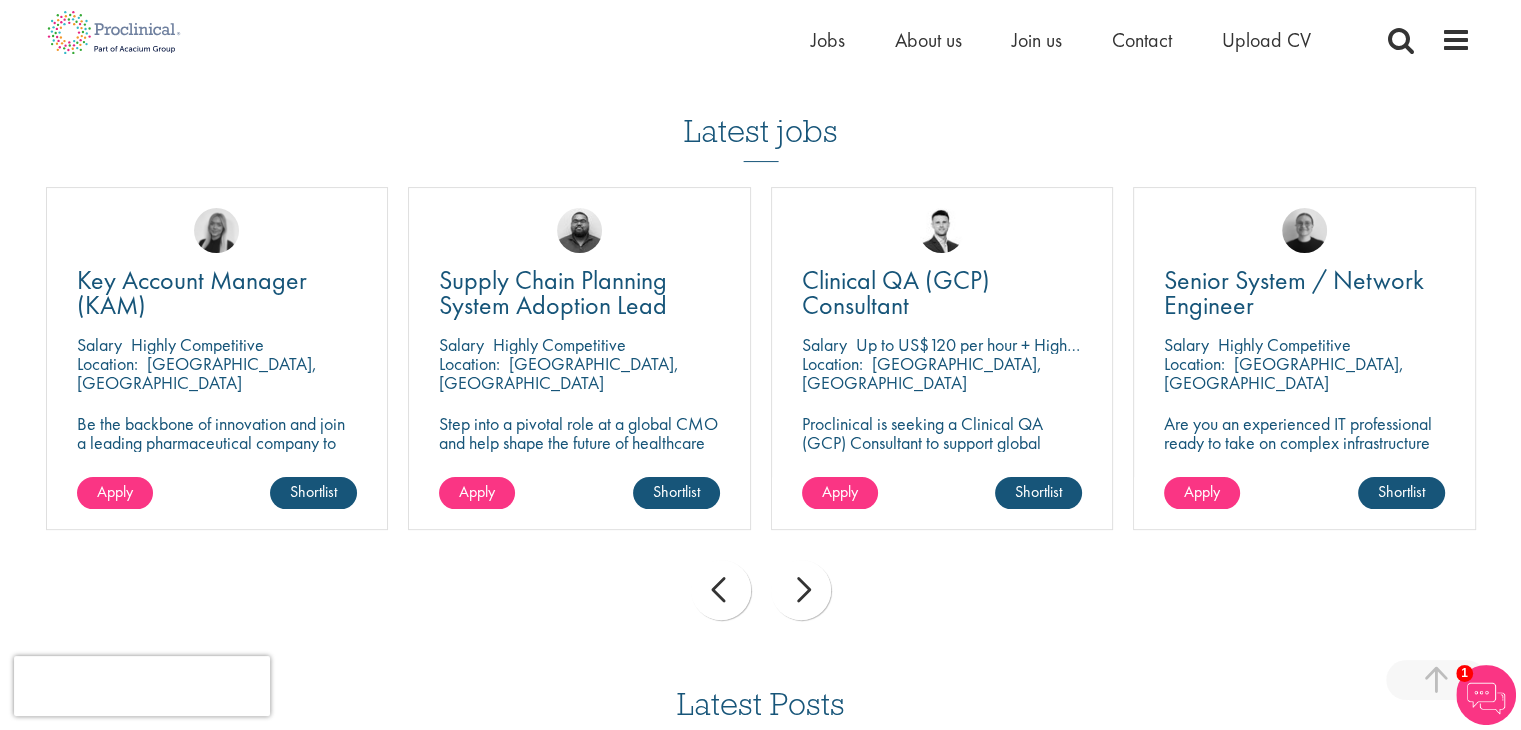 click on "next" at bounding box center [801, 590] 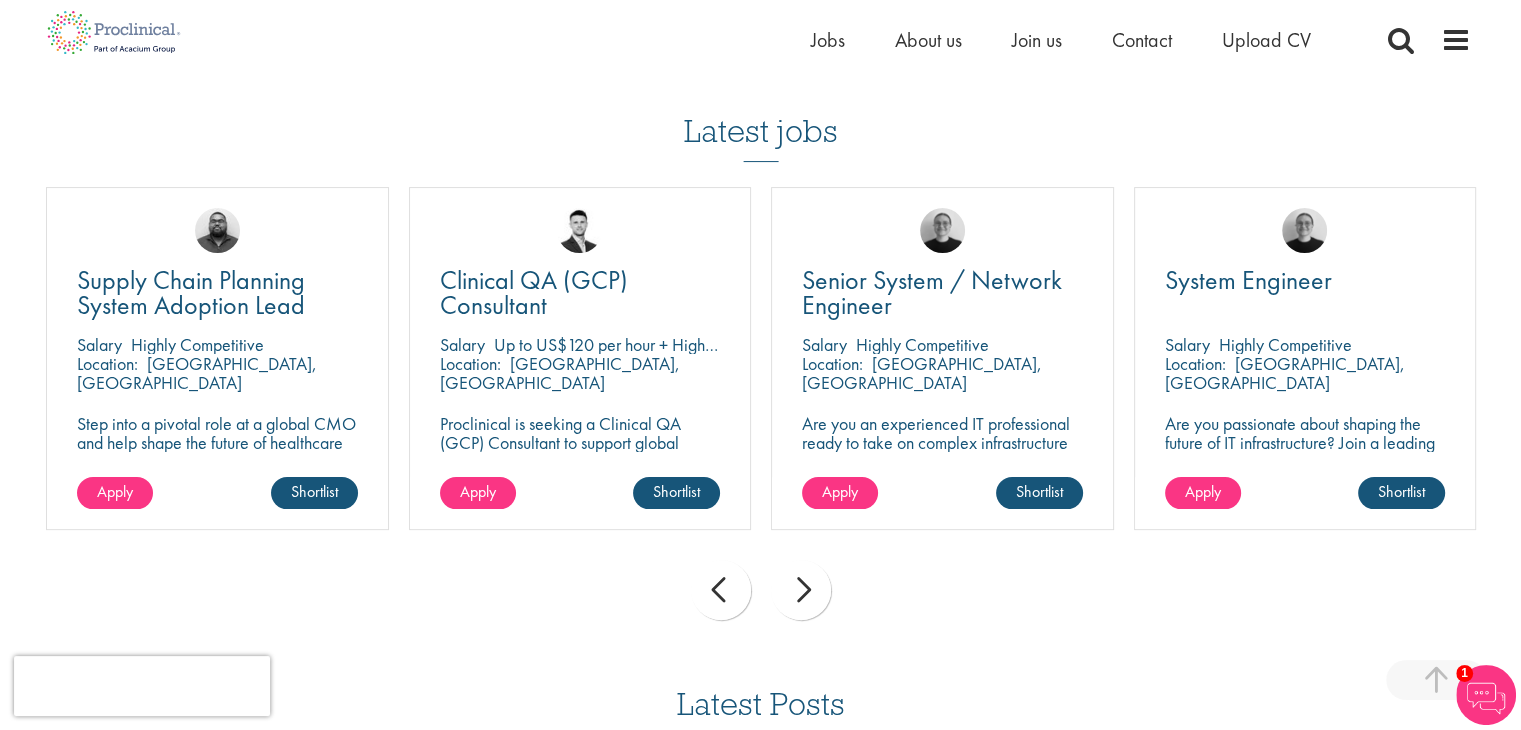 click on "next" at bounding box center [801, 590] 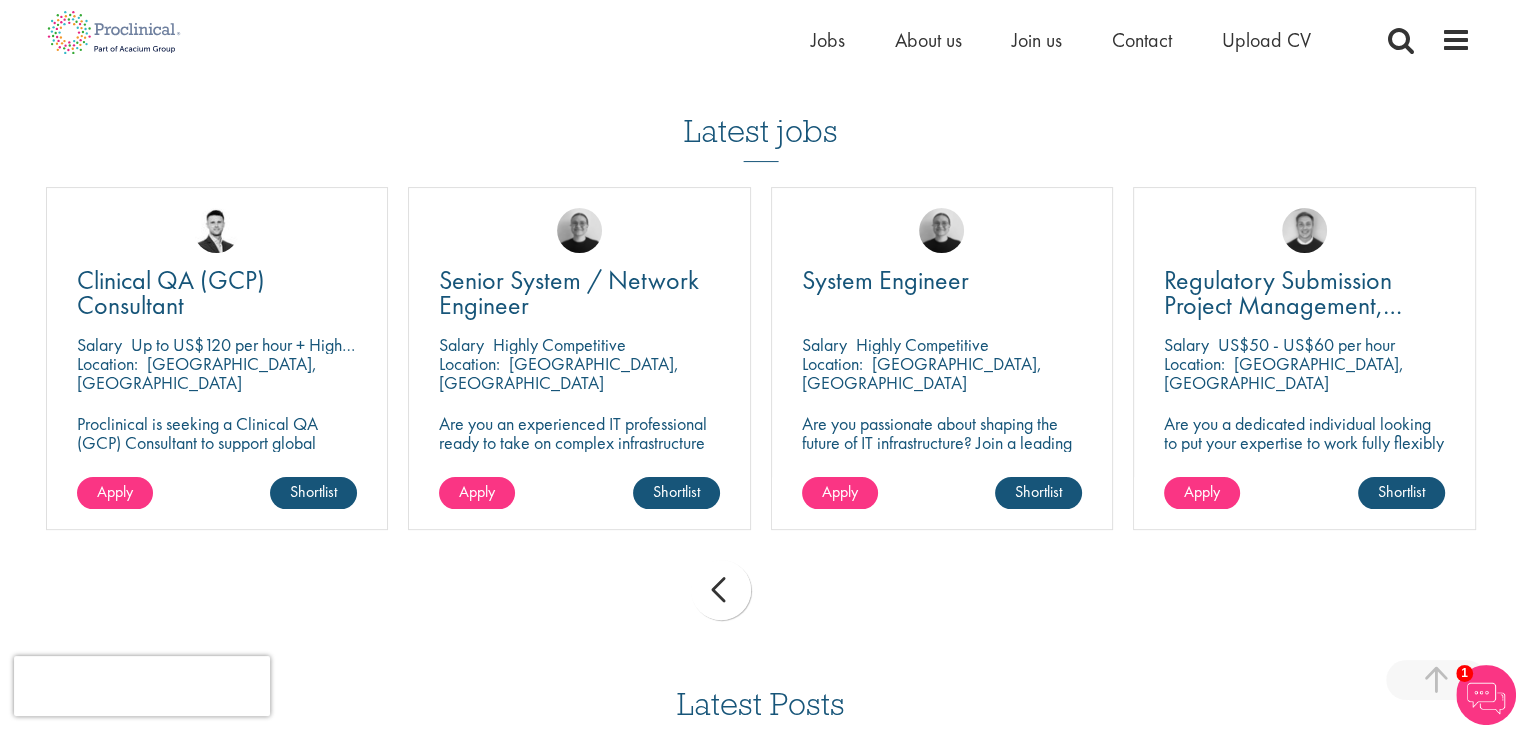 click on "prev next" at bounding box center (761, 593) 